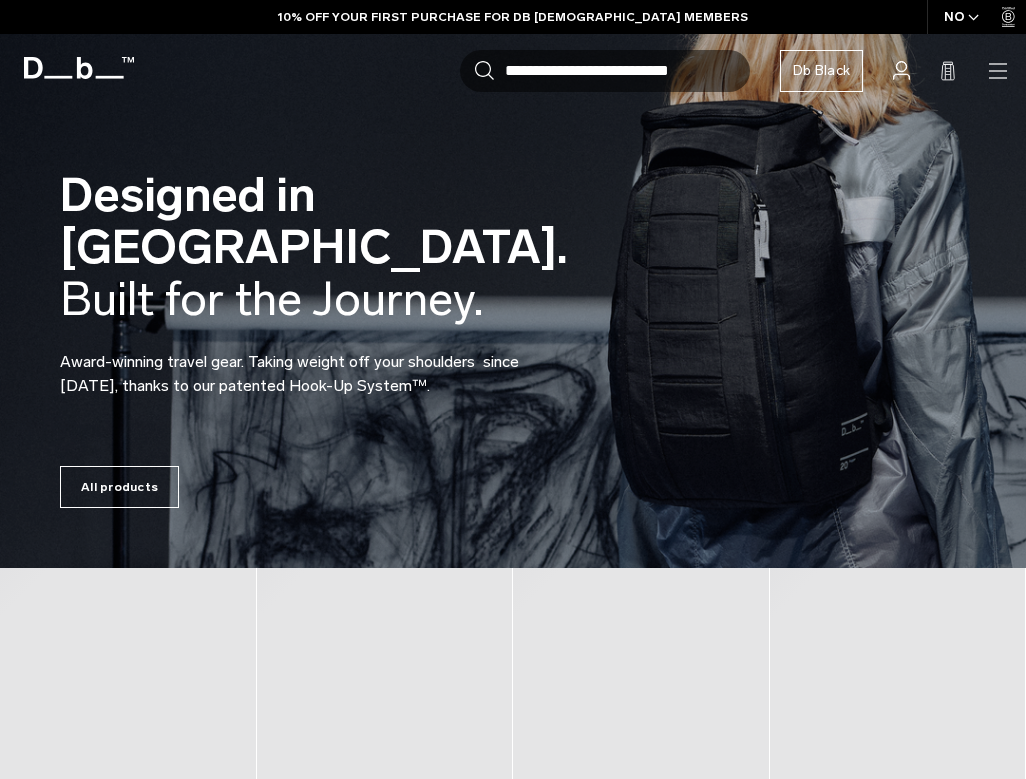 scroll, scrollTop: 0, scrollLeft: 0, axis: both 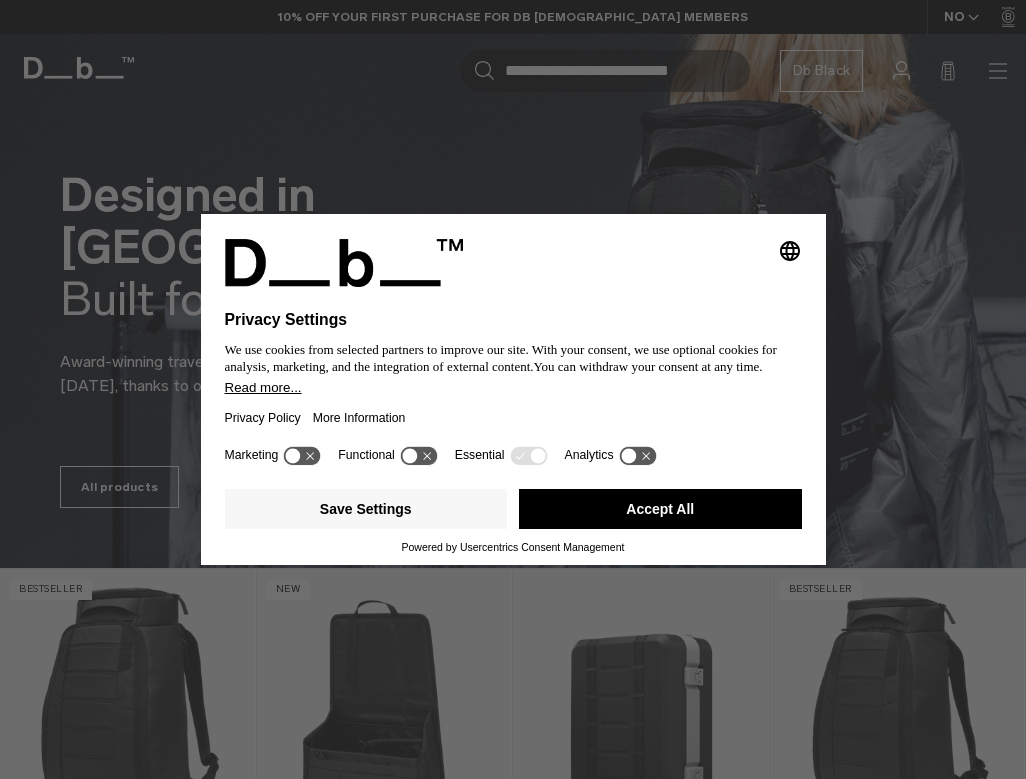 click on "Accept All" at bounding box center [660, 509] 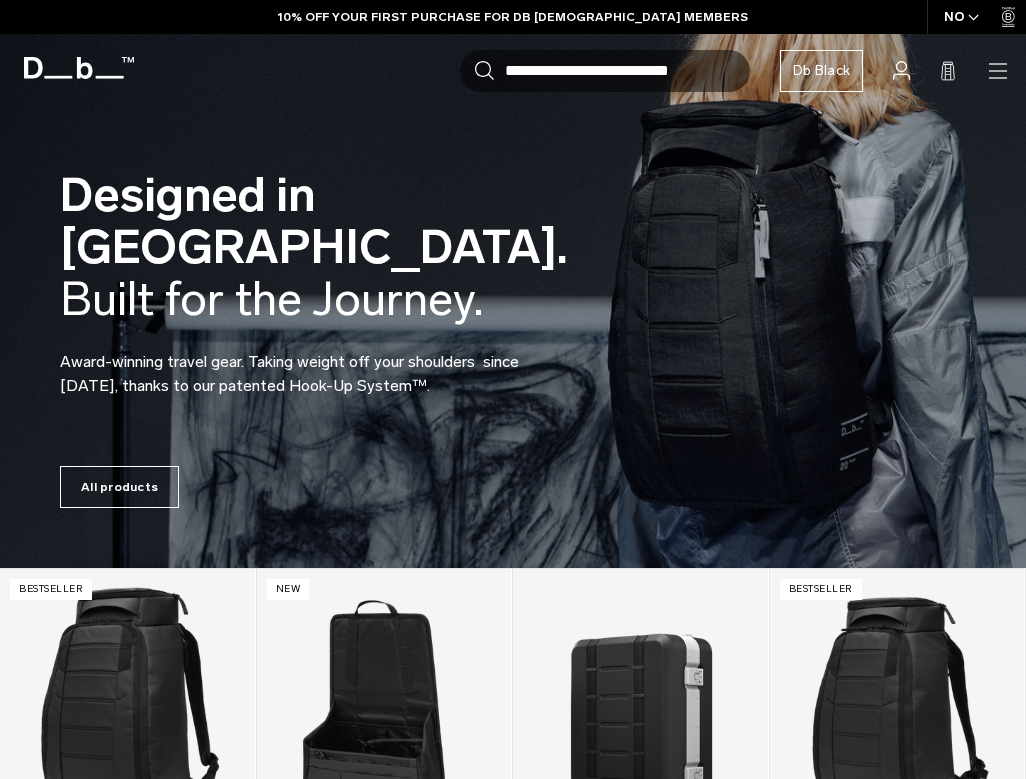 scroll, scrollTop: 0, scrollLeft: 0, axis: both 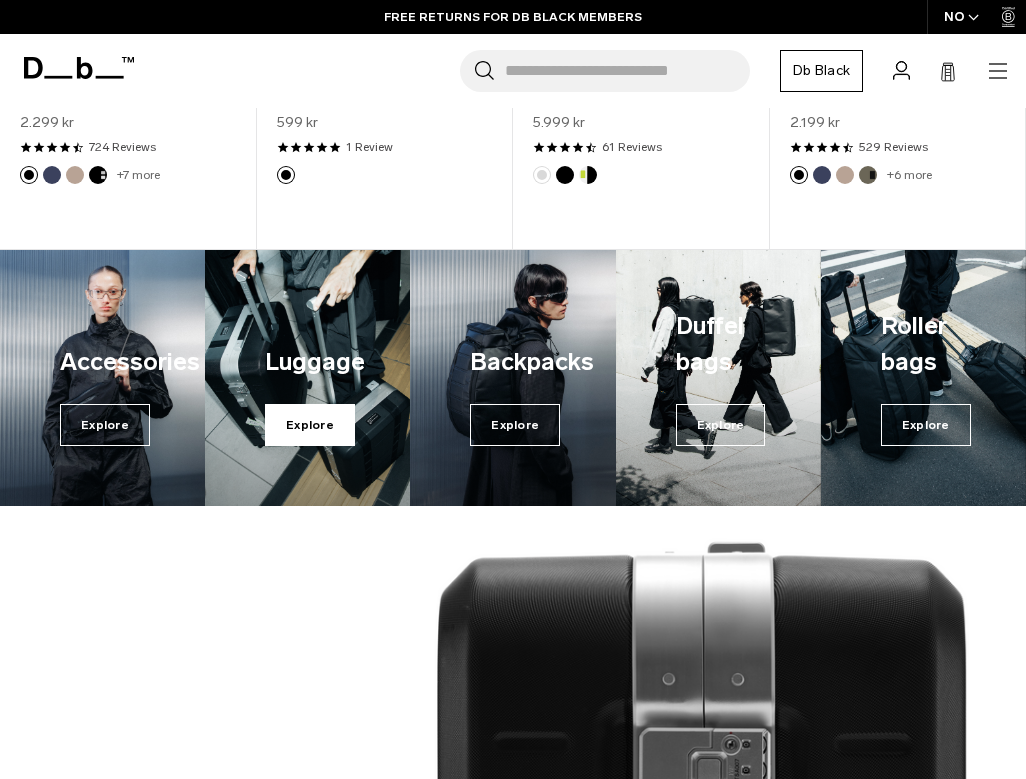 click on "Explore" at bounding box center [310, 425] 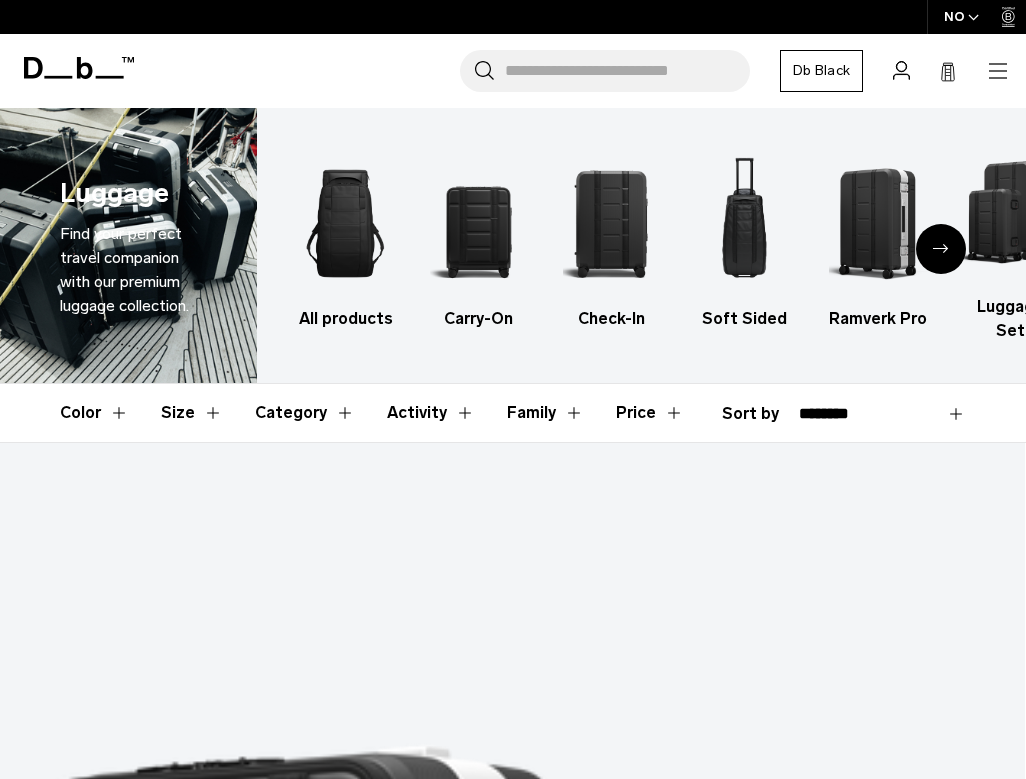 scroll, scrollTop: 261, scrollLeft: 0, axis: vertical 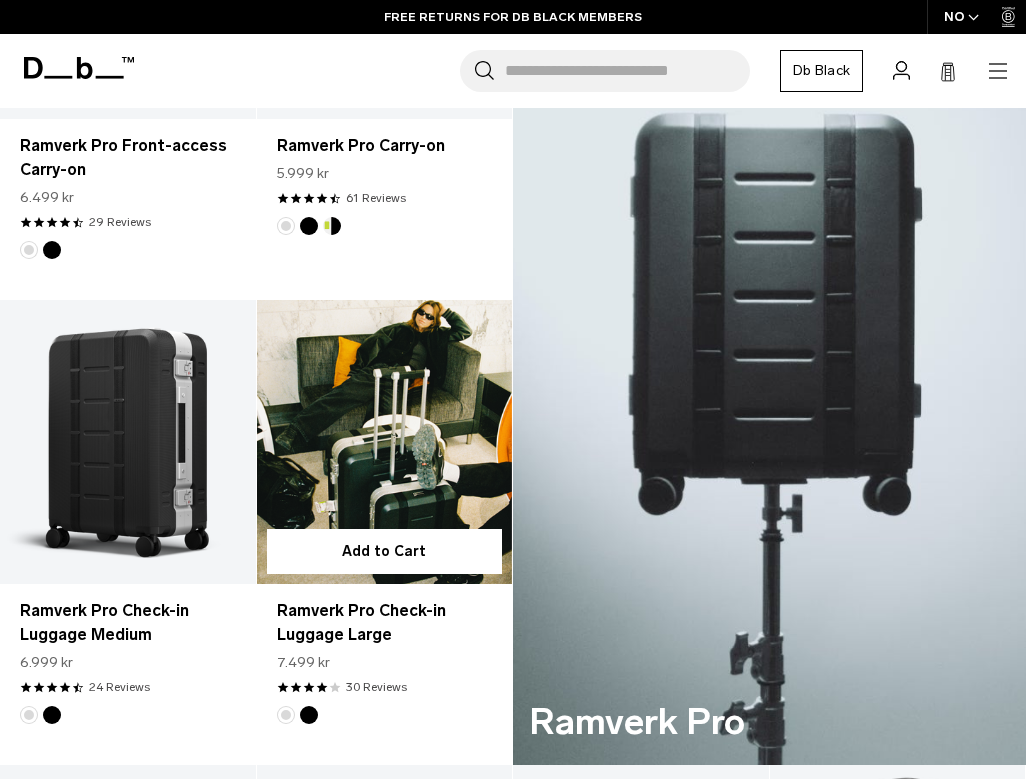 click at bounding box center (385, 442) 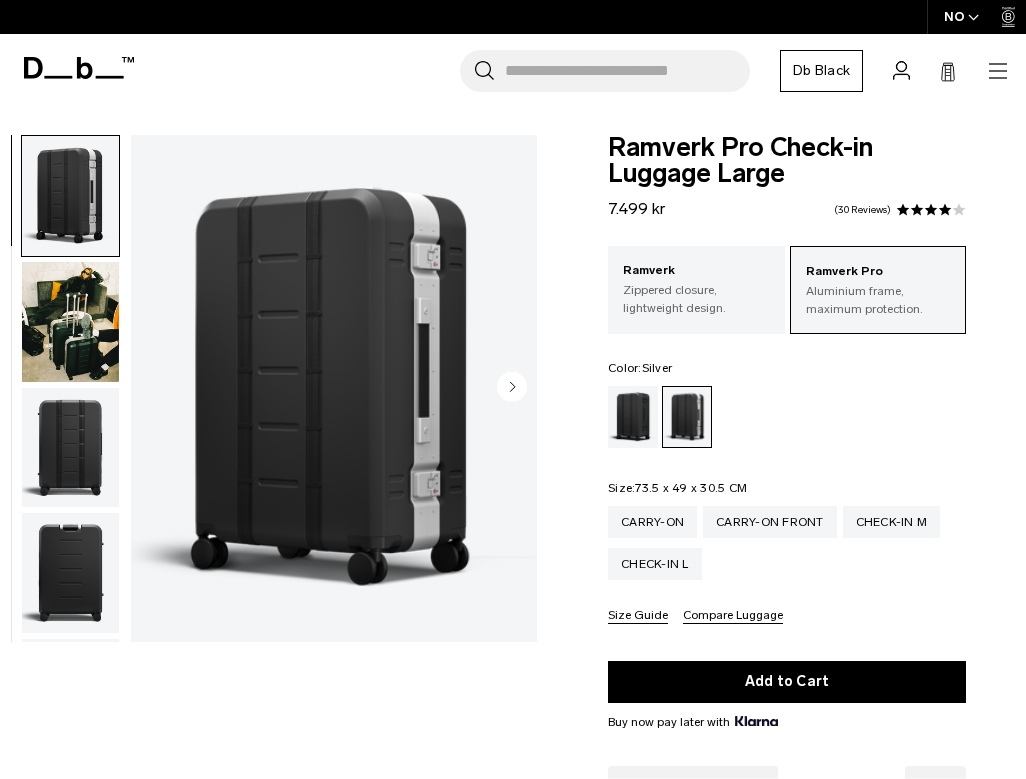 scroll, scrollTop: 0, scrollLeft: 0, axis: both 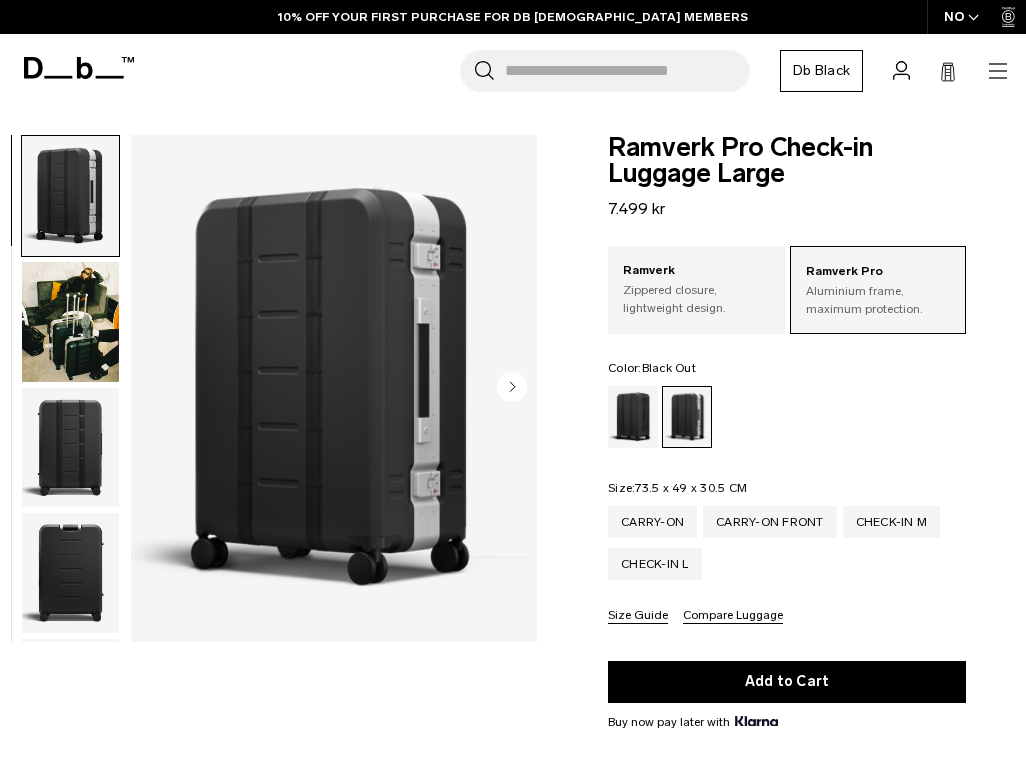 click at bounding box center (633, 417) 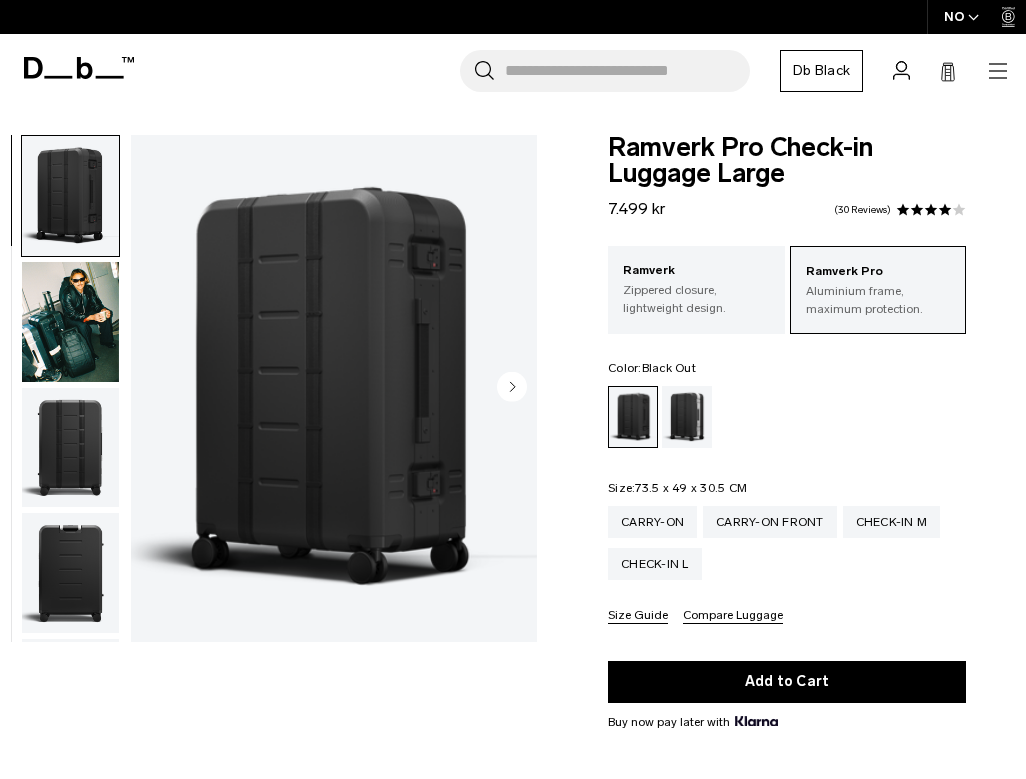 scroll, scrollTop: 0, scrollLeft: 0, axis: both 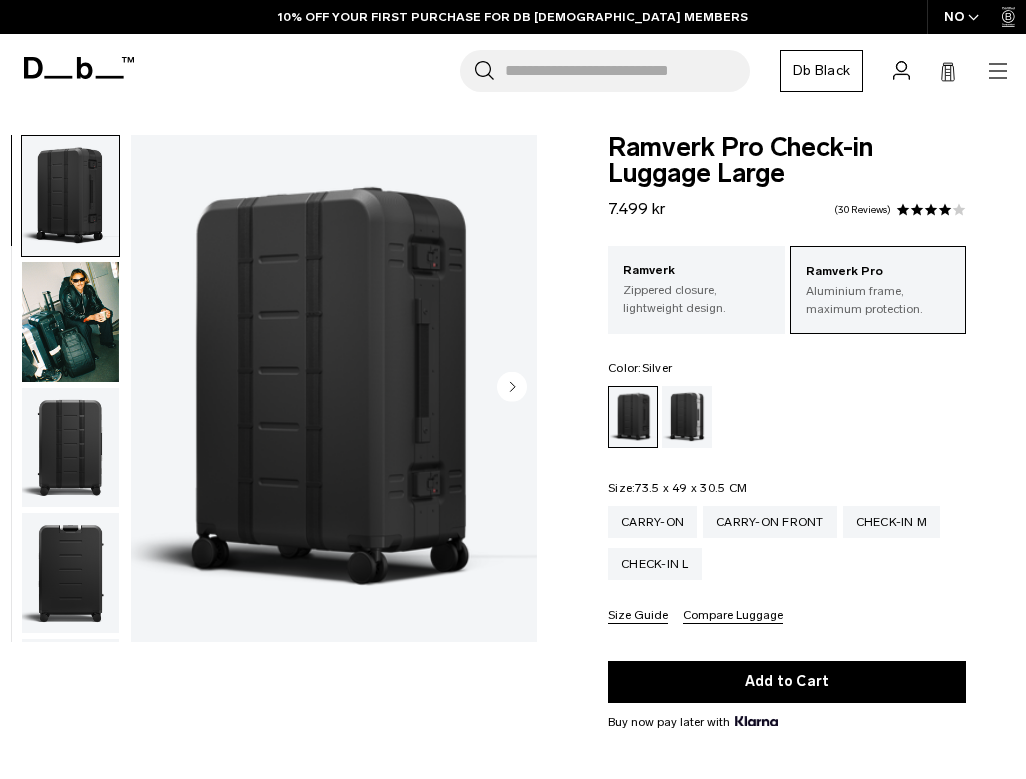 click at bounding box center (687, 417) 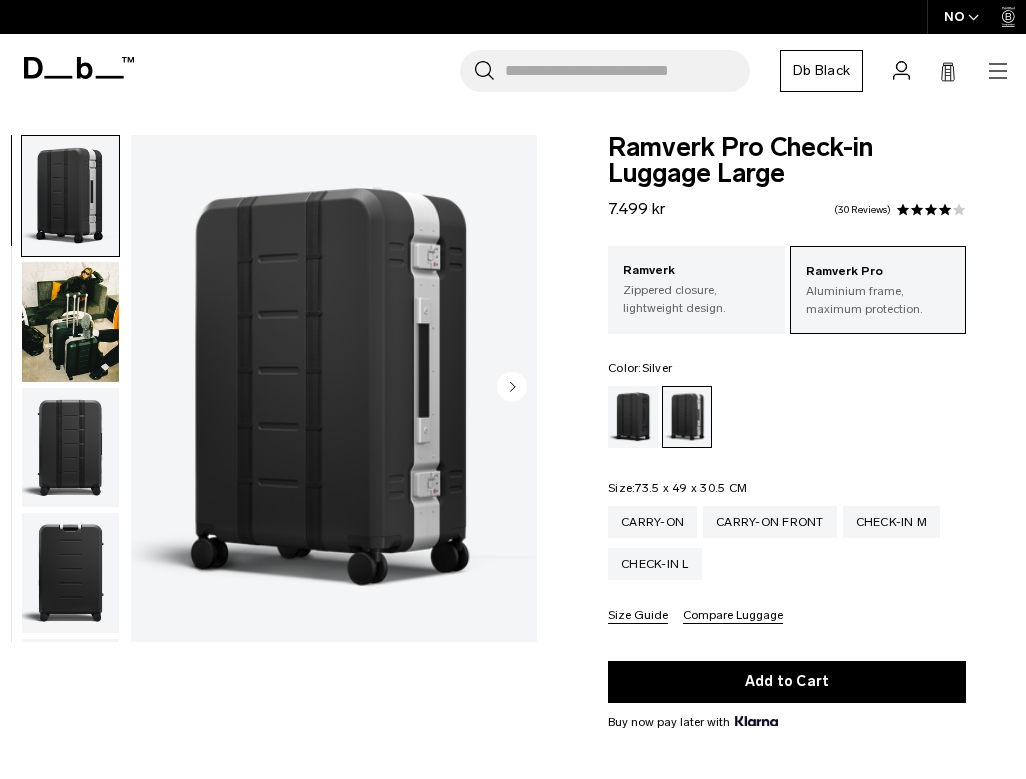 scroll, scrollTop: 0, scrollLeft: 0, axis: both 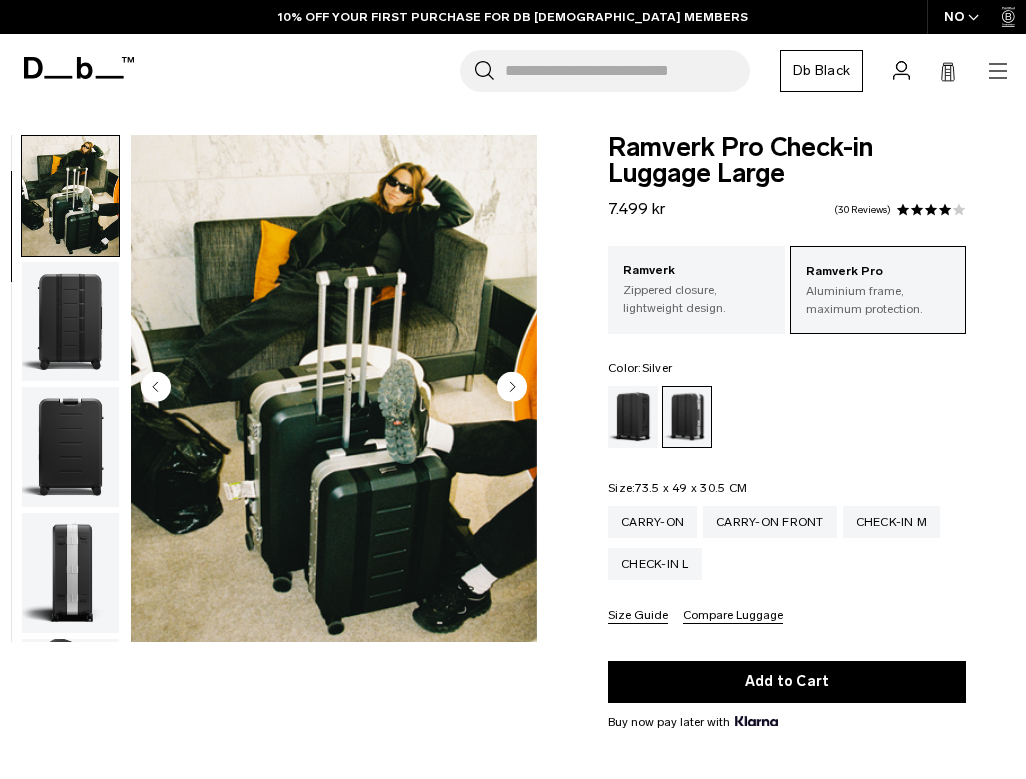 click at bounding box center [70, 447] 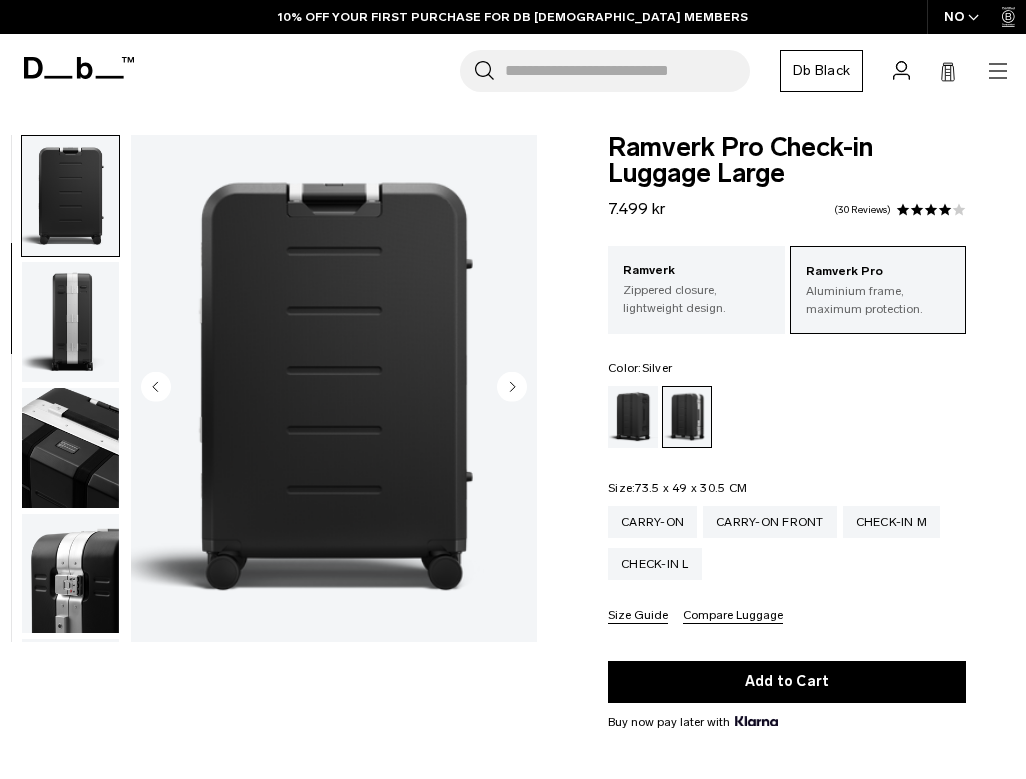 drag, startPoint x: 99, startPoint y: 457, endPoint x: 108, endPoint y: 514, distance: 57.706154 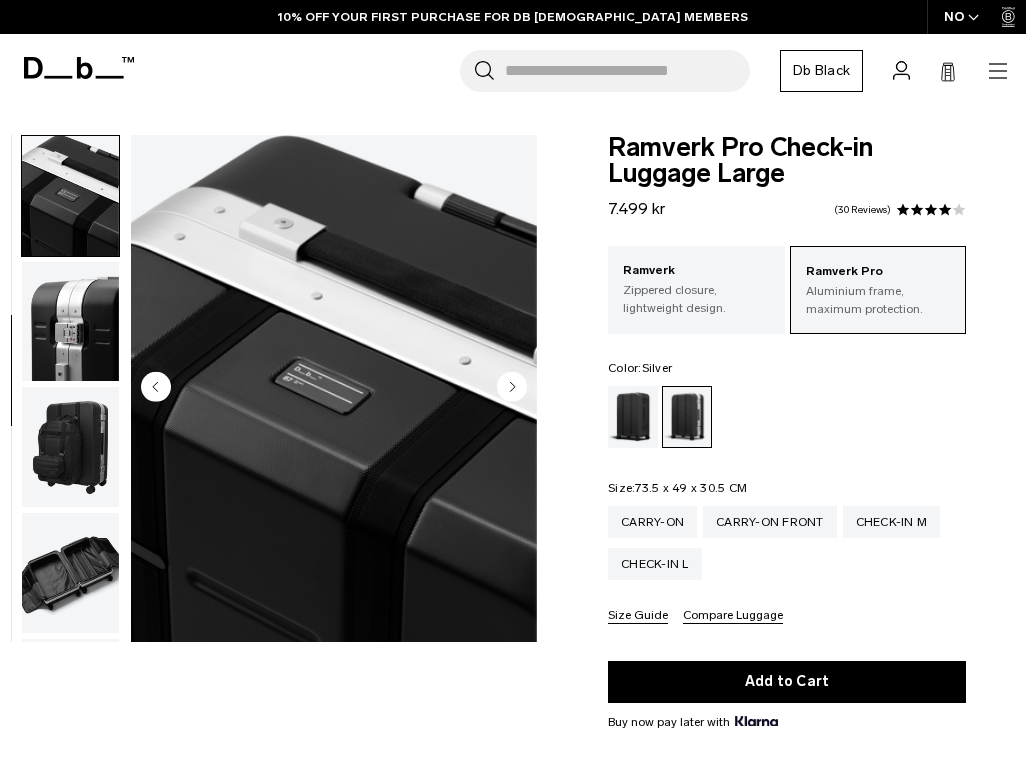 click at bounding box center [70, 447] 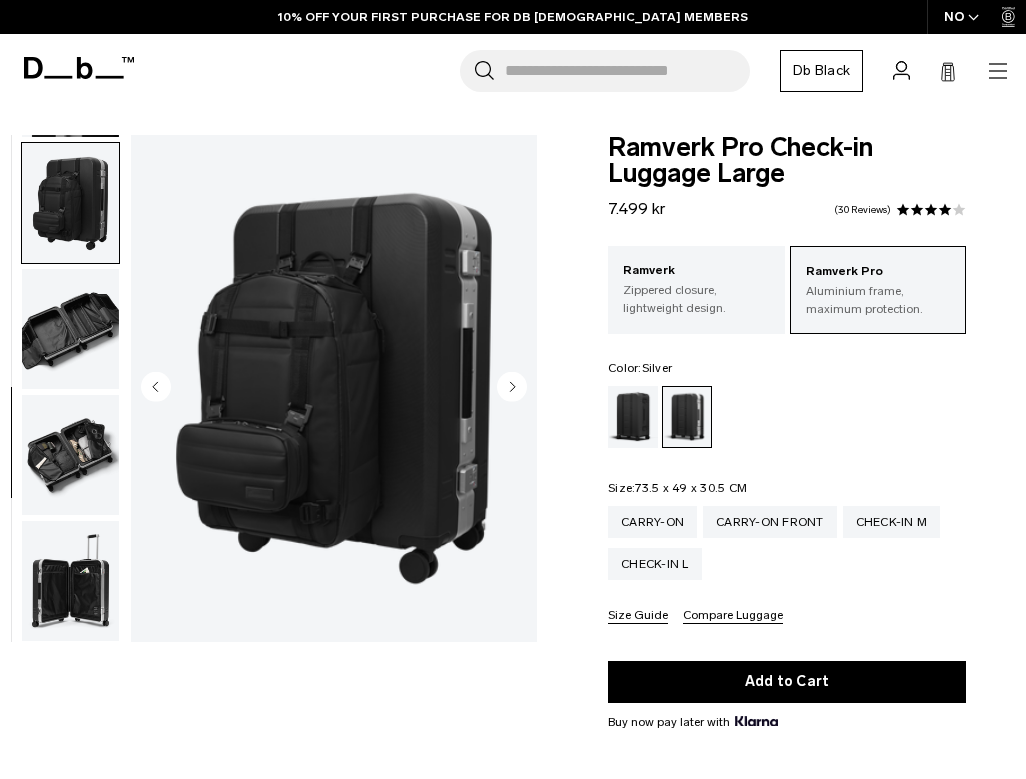 scroll, scrollTop: 880, scrollLeft: 0, axis: vertical 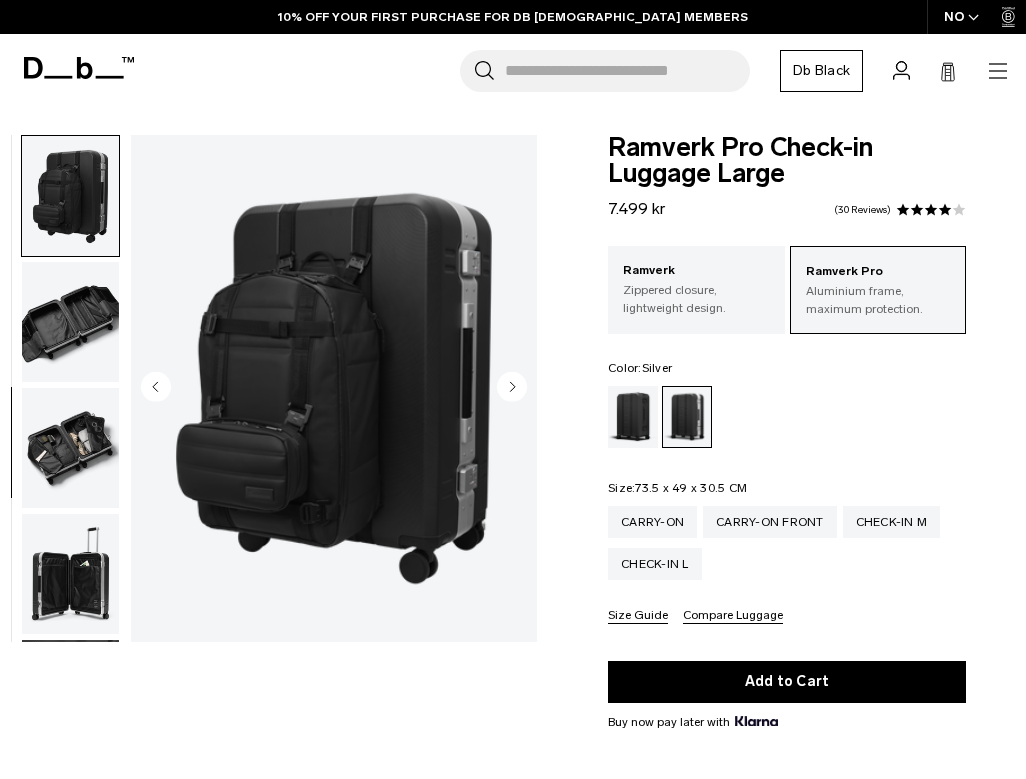 click at bounding box center [70, 574] 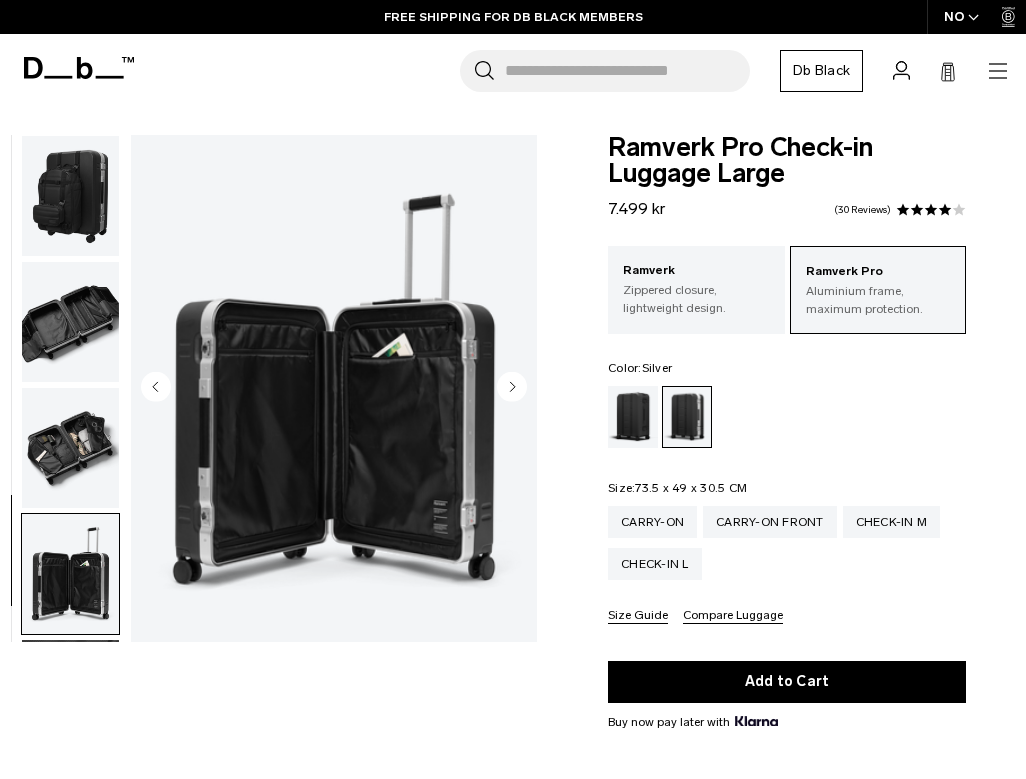 scroll, scrollTop: 998, scrollLeft: 0, axis: vertical 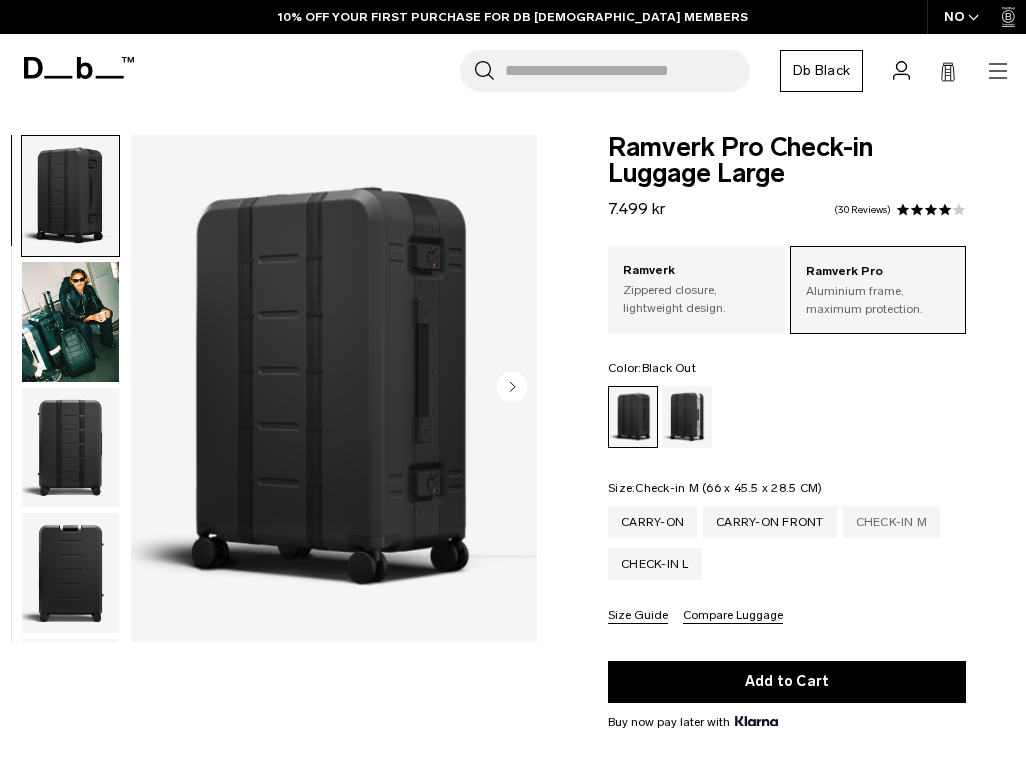 click on "Check-in M" at bounding box center (892, 522) 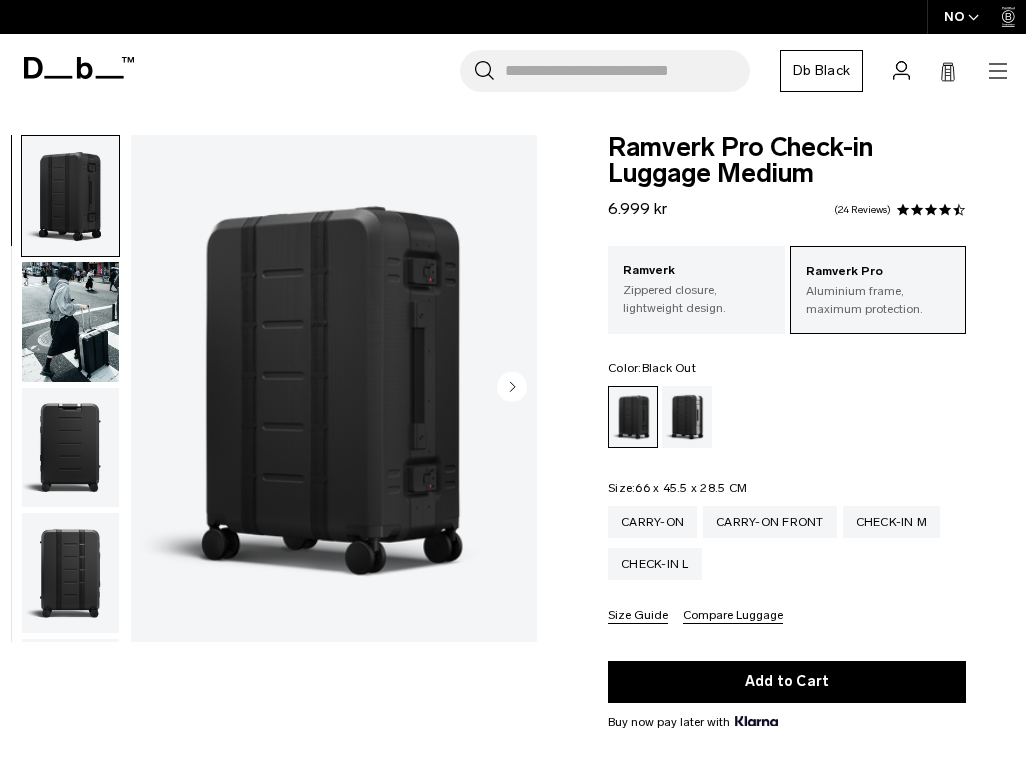 scroll, scrollTop: 0, scrollLeft: 0, axis: both 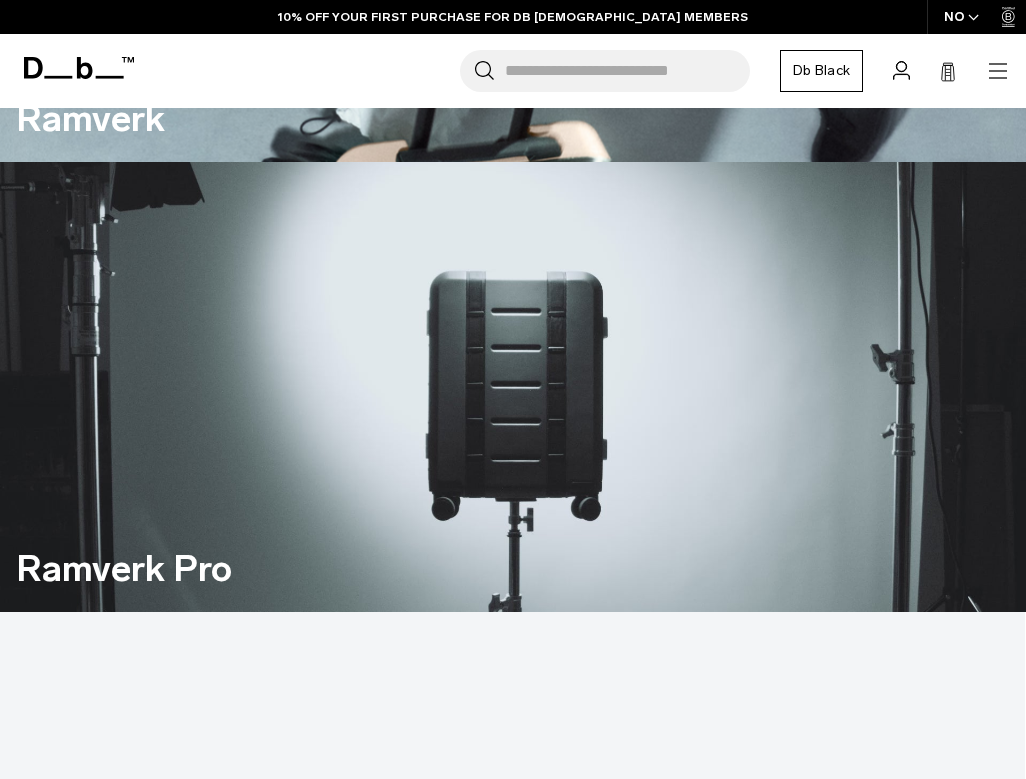 click at bounding box center [512, 10929] 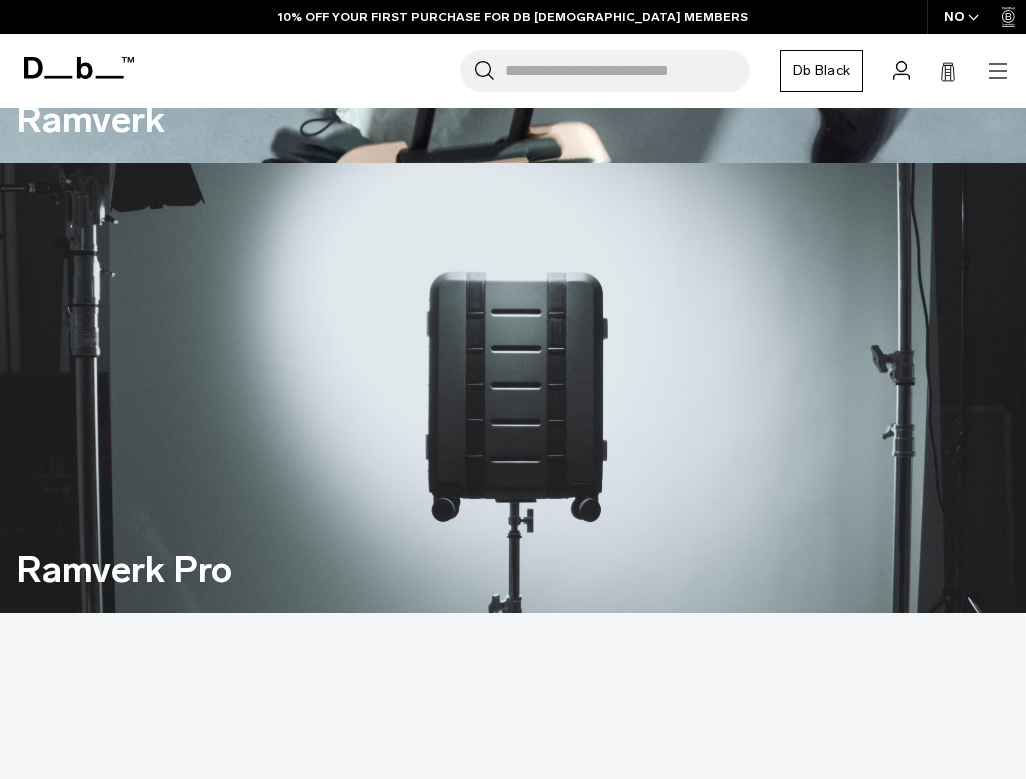 click at bounding box center [52, 10930] 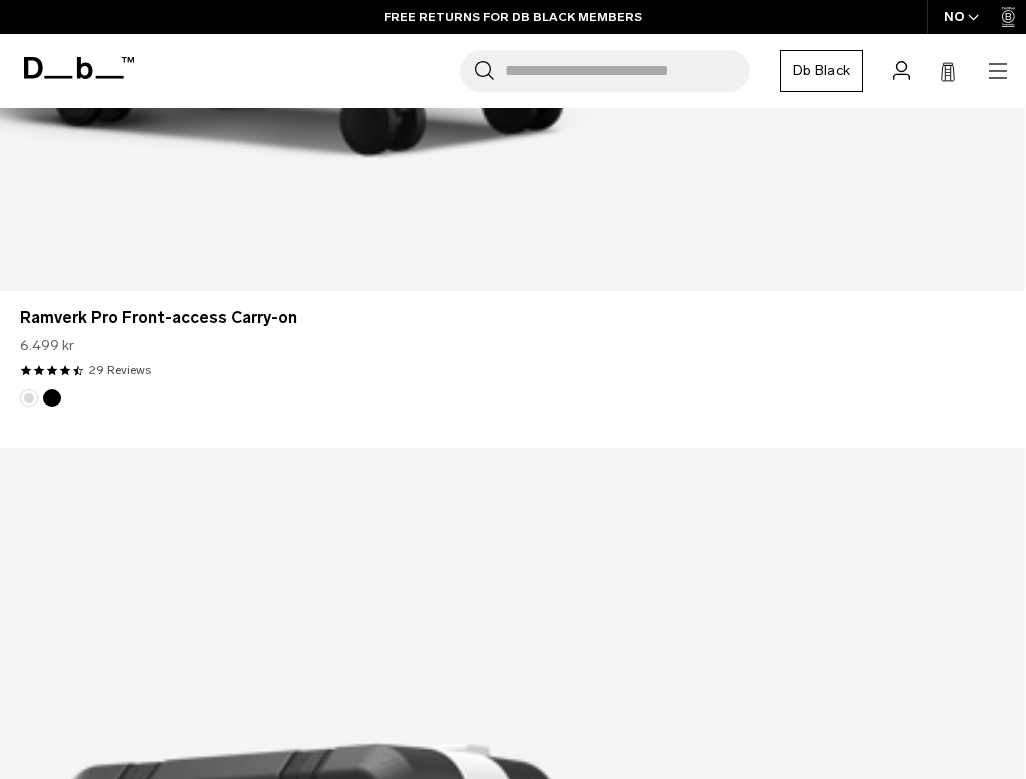scroll, scrollTop: 2633, scrollLeft: 0, axis: vertical 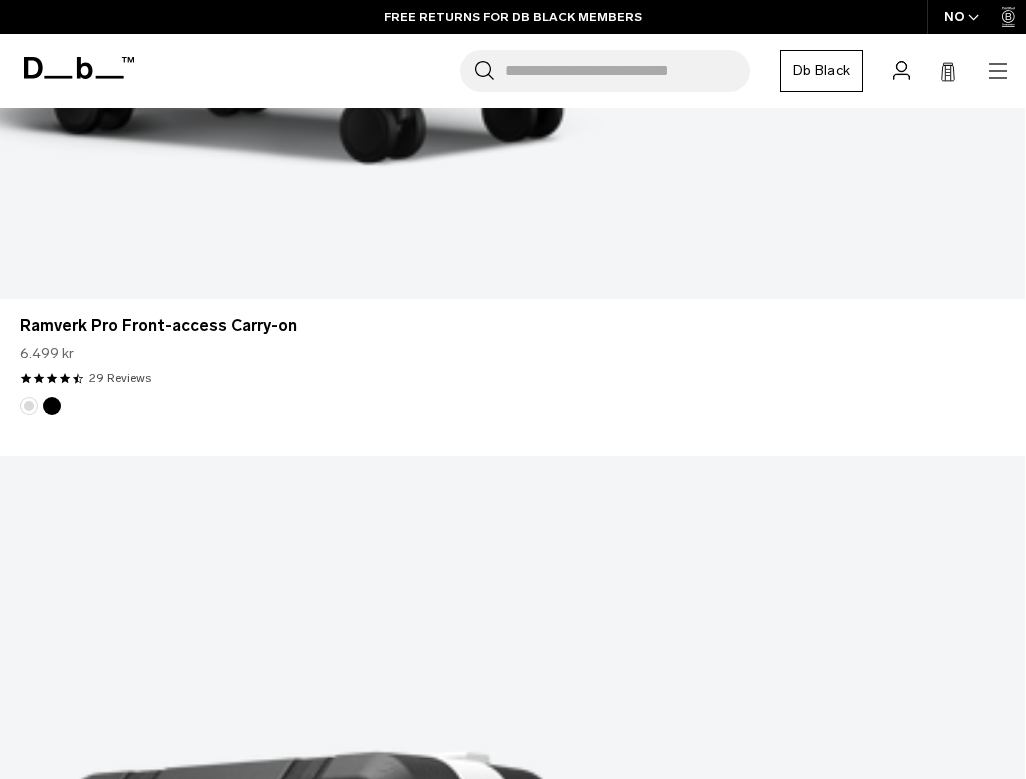 click at bounding box center [98, 18549] 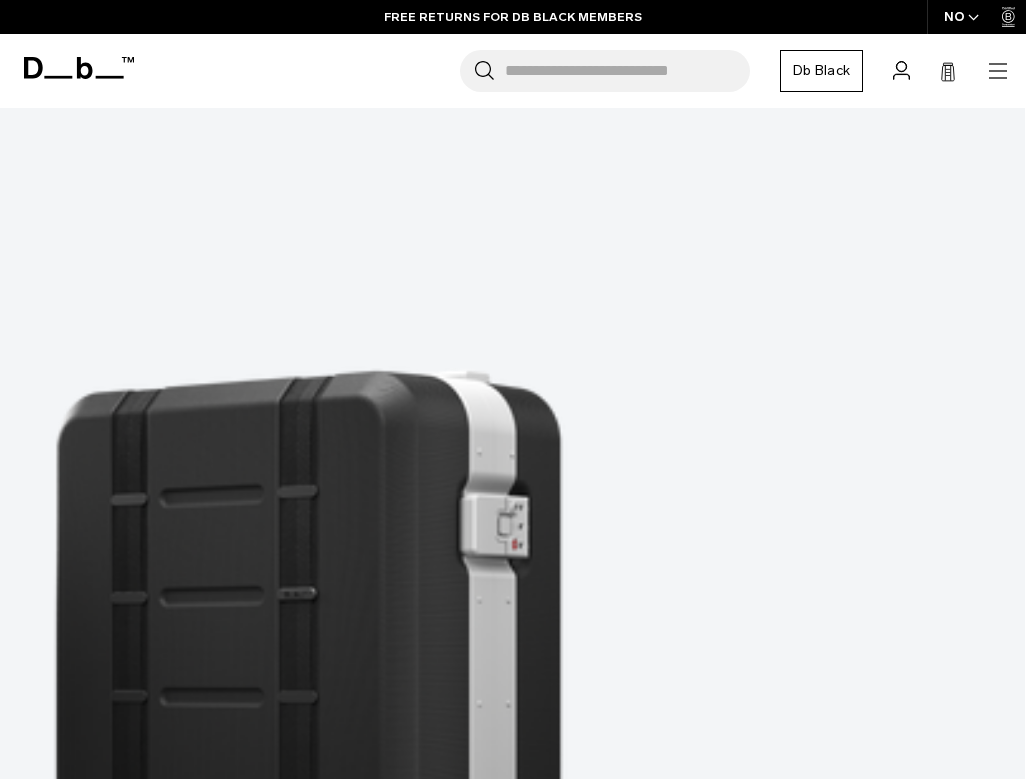 scroll, scrollTop: 3041, scrollLeft: 0, axis: vertical 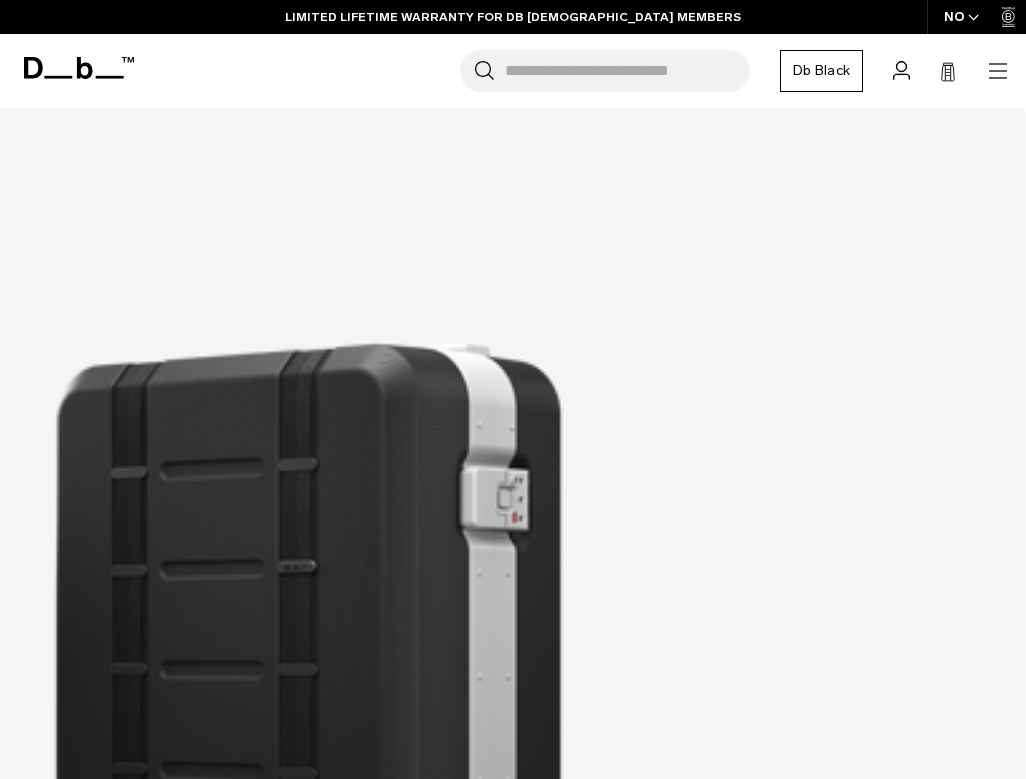 click at bounding box center [75, 24620] 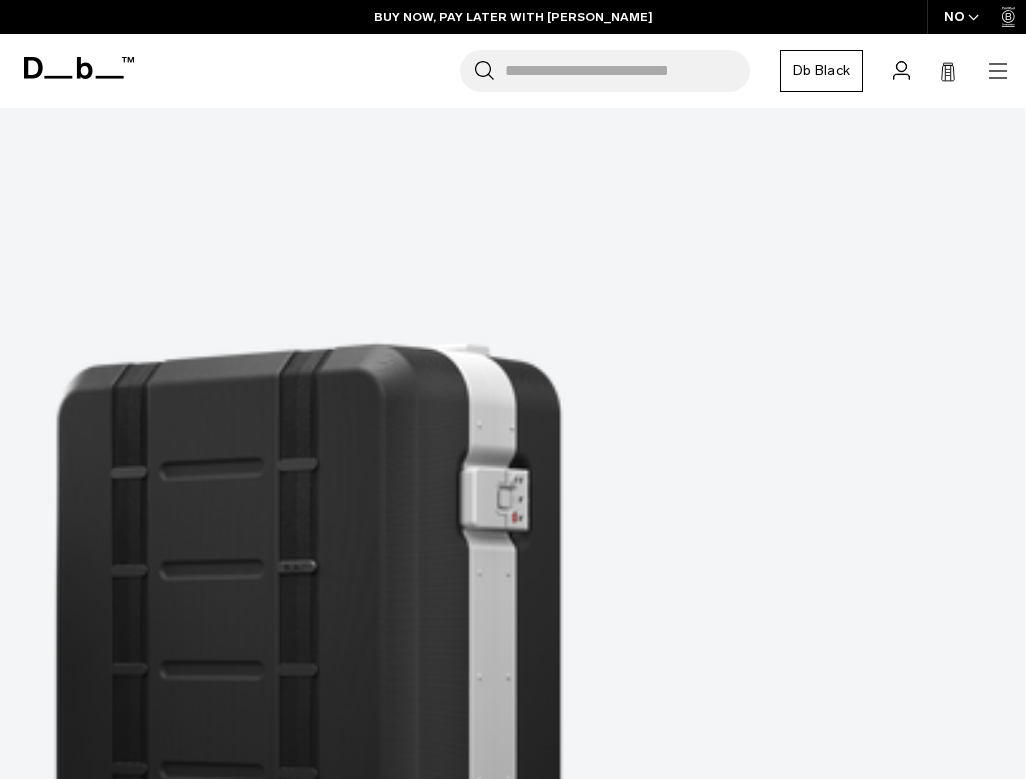 click at bounding box center [29, 24620] 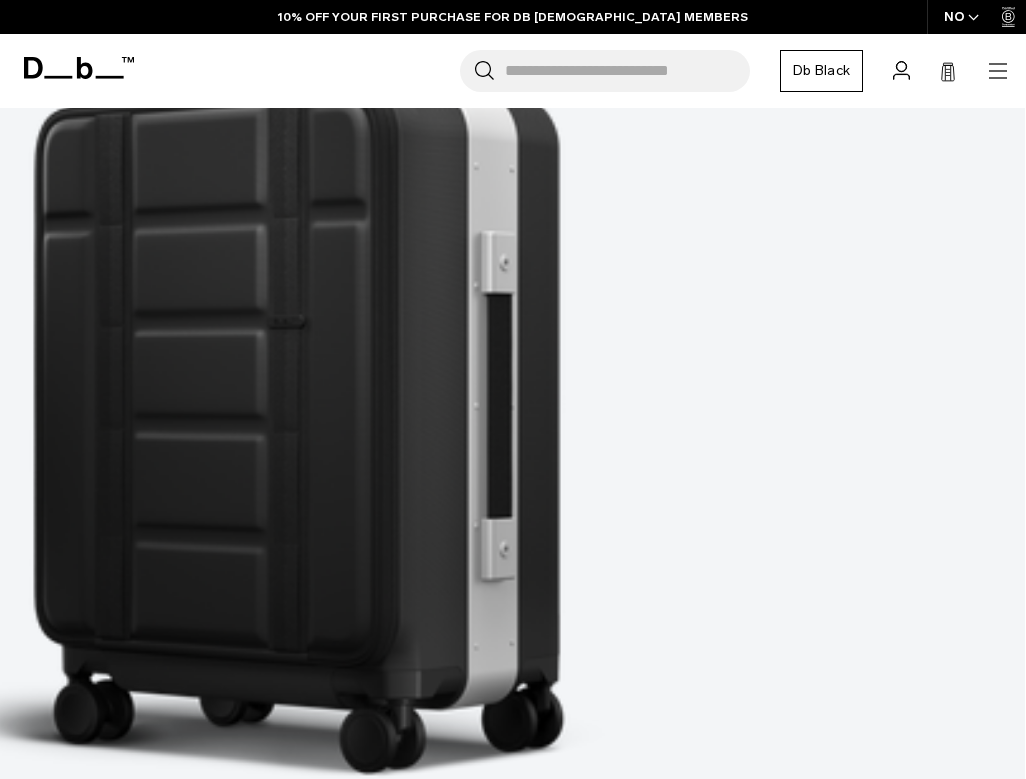 scroll, scrollTop: 2076, scrollLeft: 0, axis: vertical 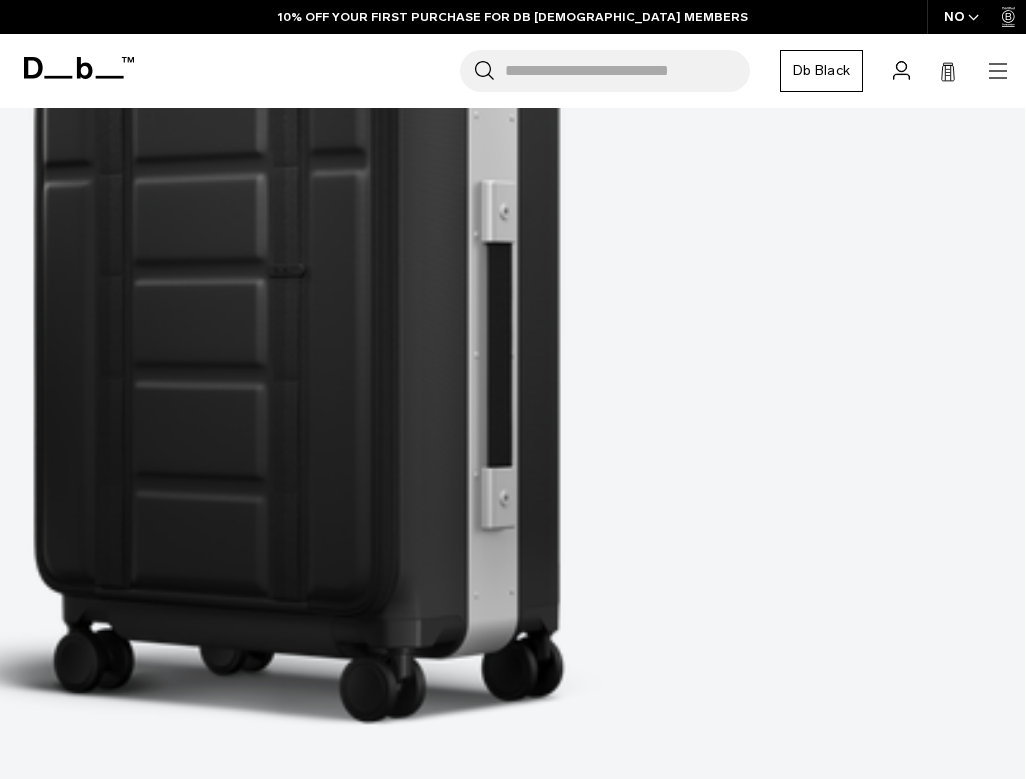 click at bounding box center [75, 17812] 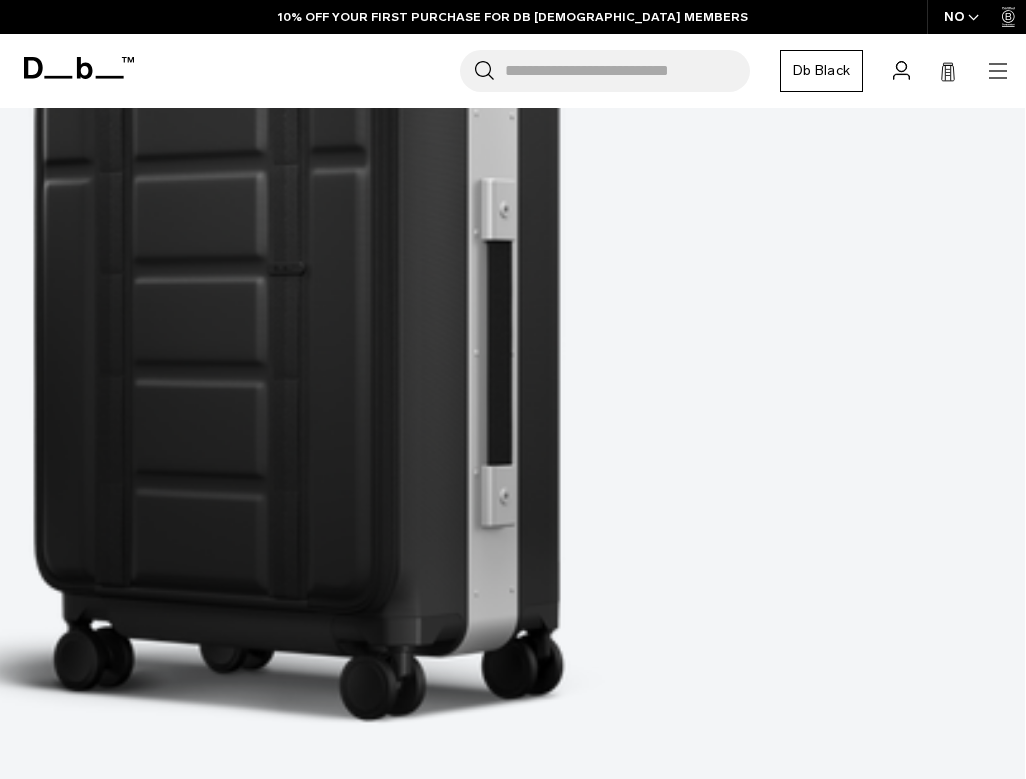 scroll, scrollTop: 2071, scrollLeft: 0, axis: vertical 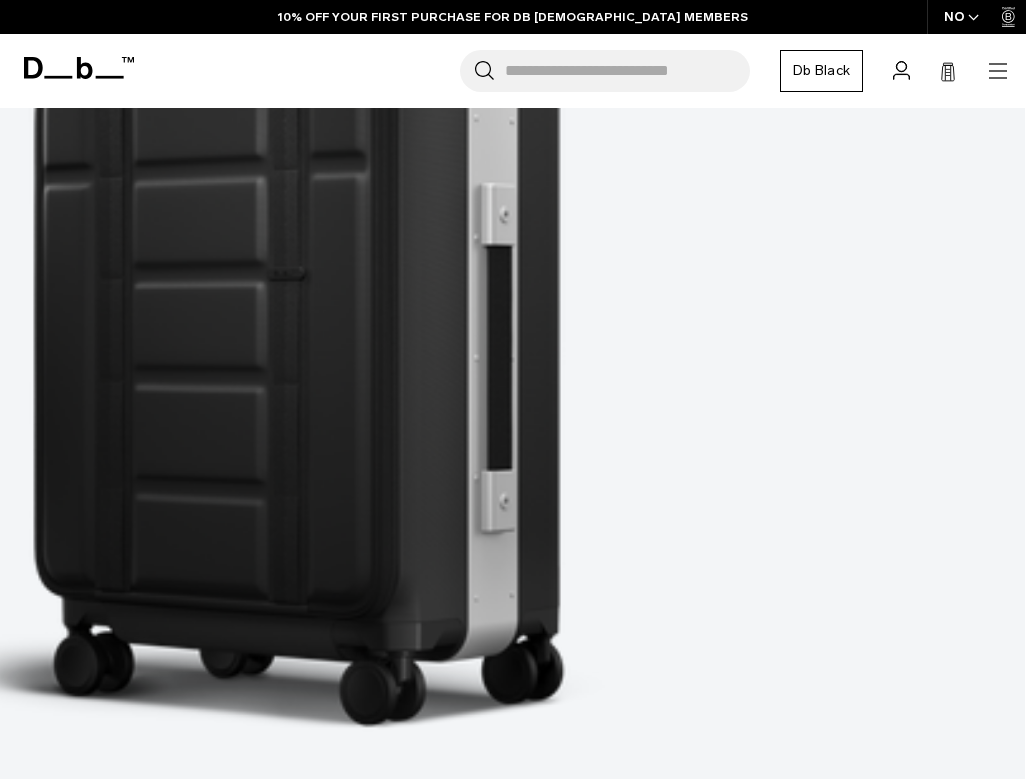 click at bounding box center (512, 17138) 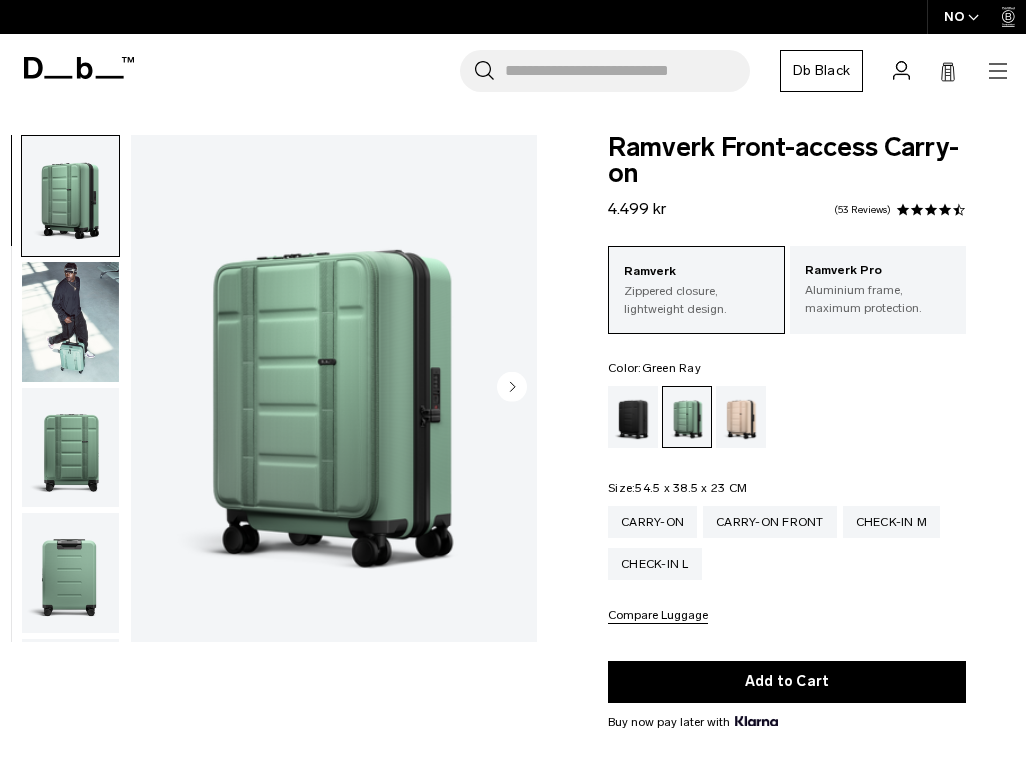 click at bounding box center [70, 322] 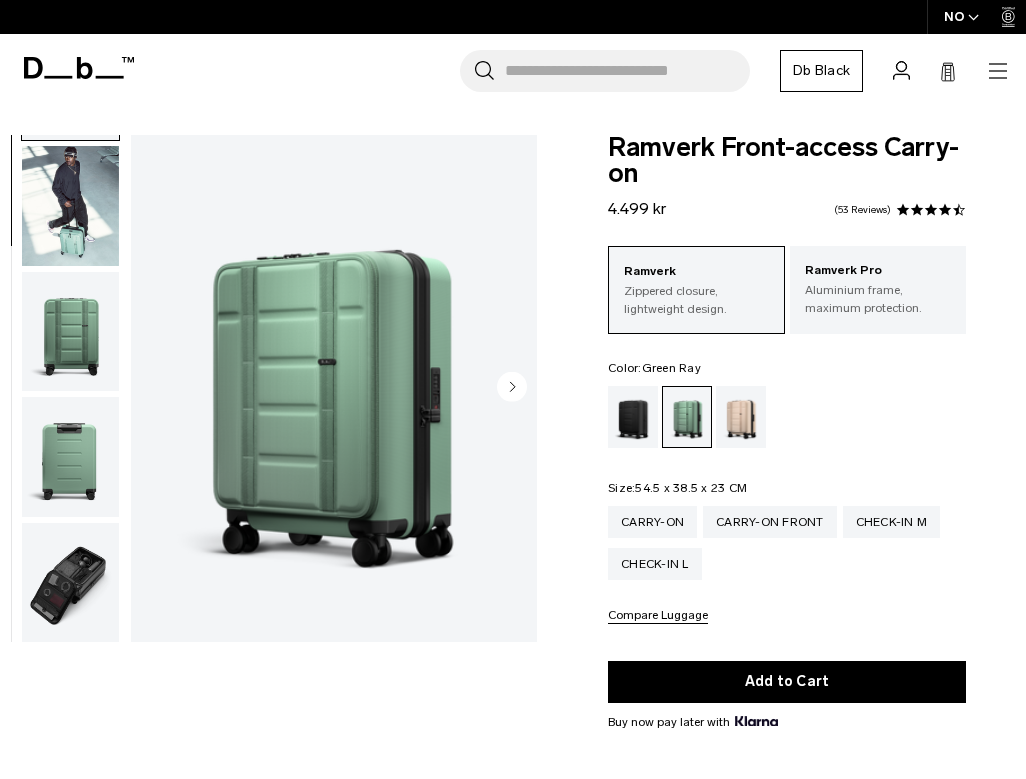 scroll, scrollTop: 0, scrollLeft: 0, axis: both 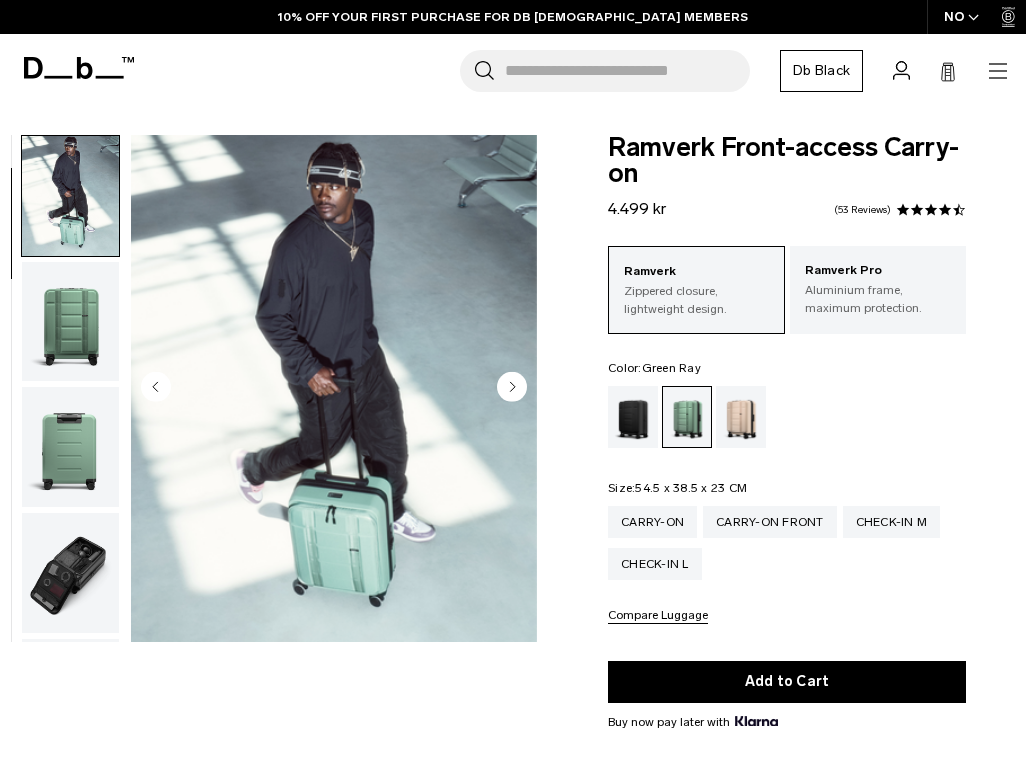 click at bounding box center (70, 322) 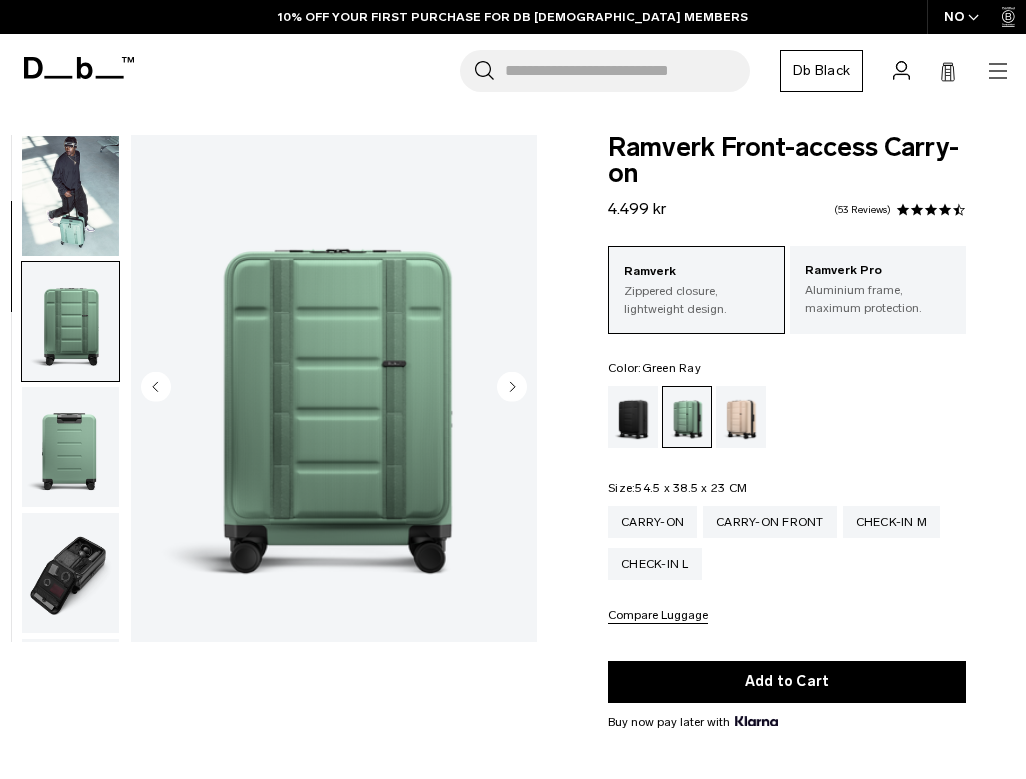 scroll, scrollTop: 252, scrollLeft: 0, axis: vertical 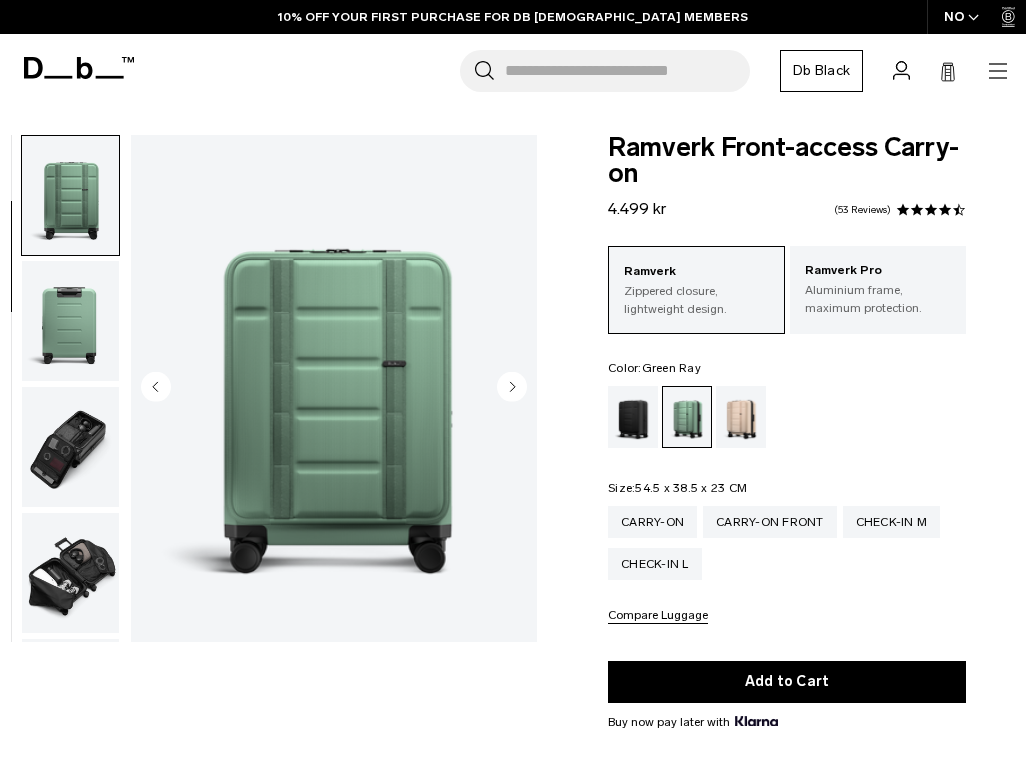 click at bounding box center [70, 321] 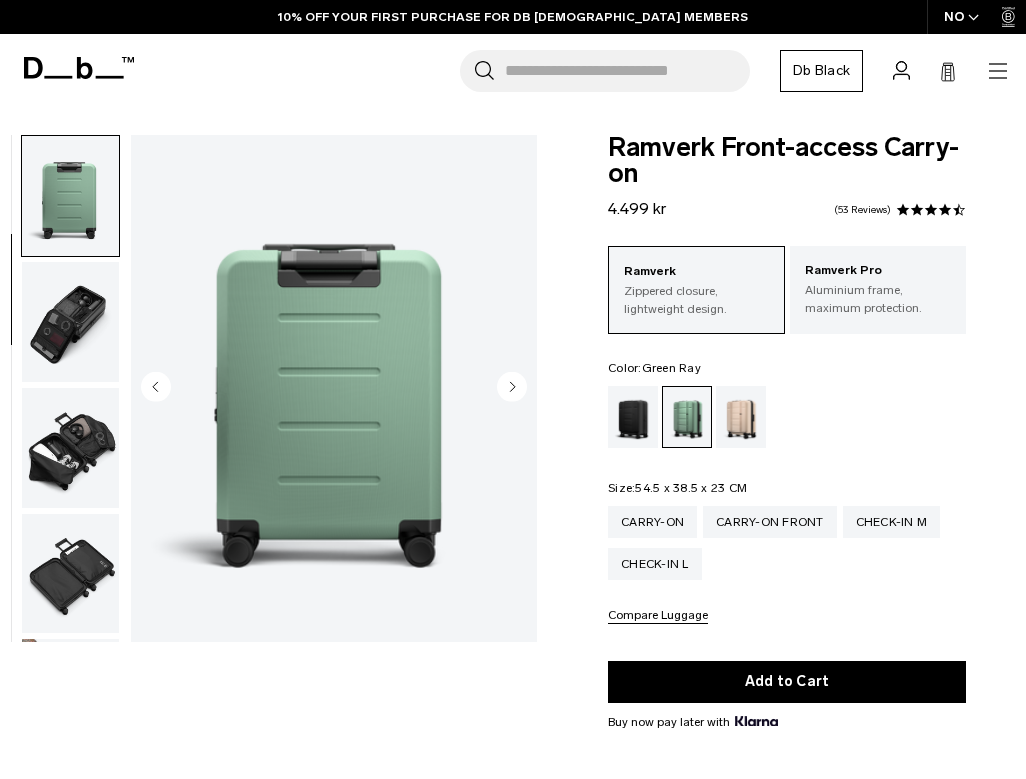 click at bounding box center (70, 322) 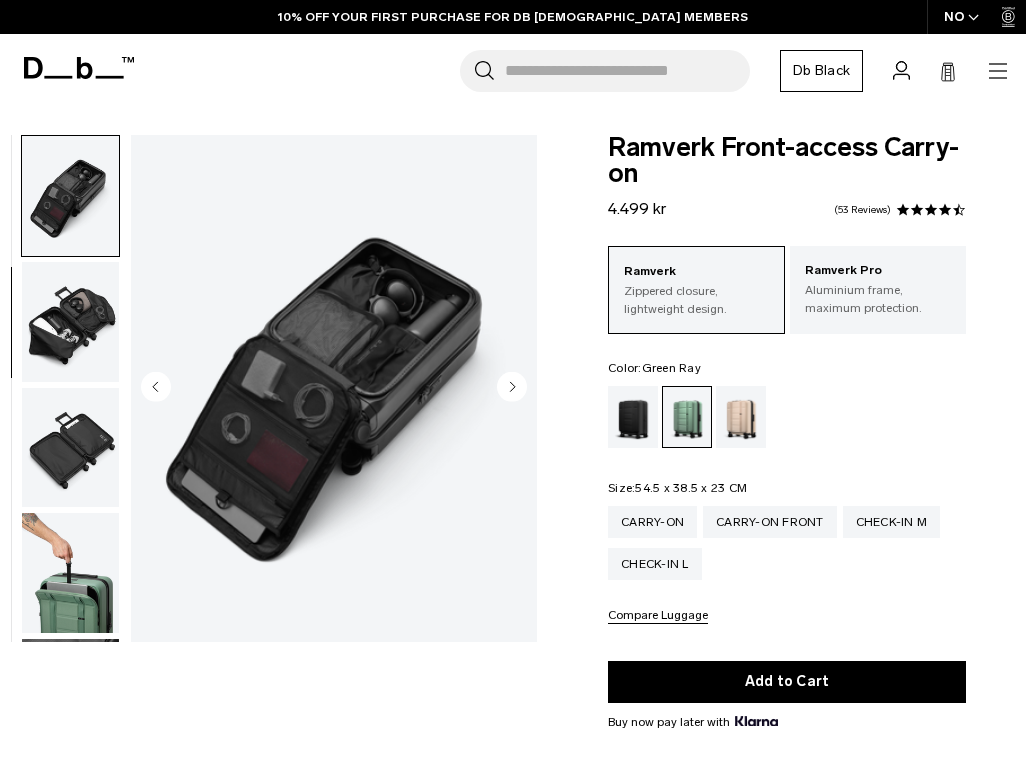 click at bounding box center [70, 322] 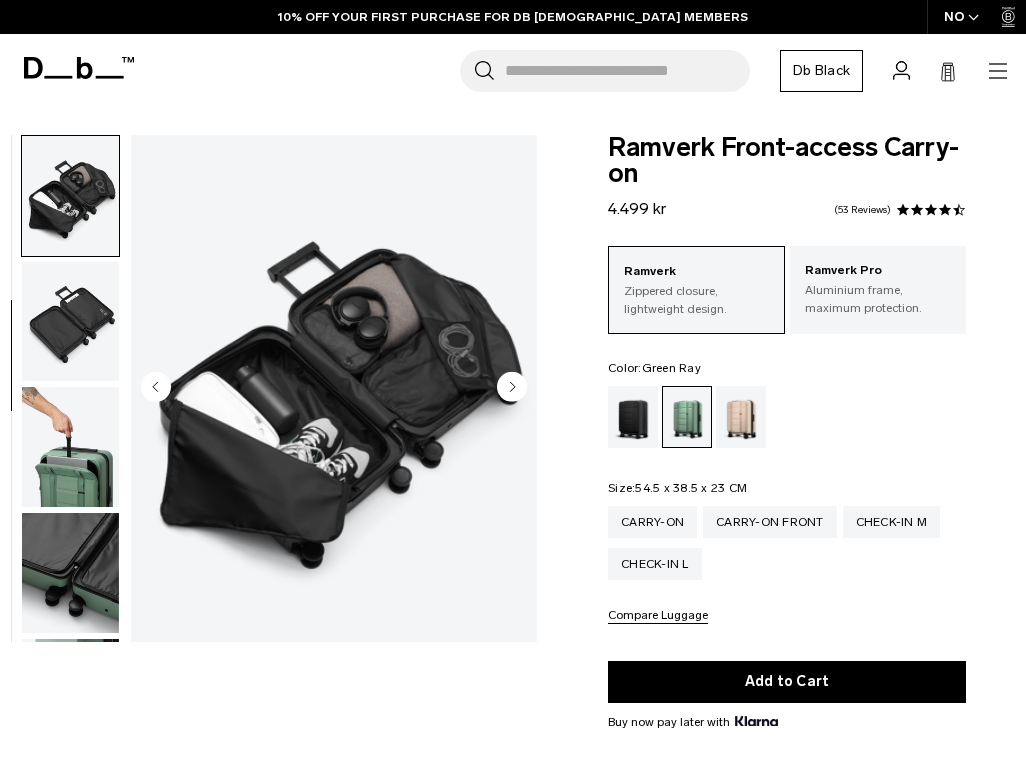 click at bounding box center (70, 322) 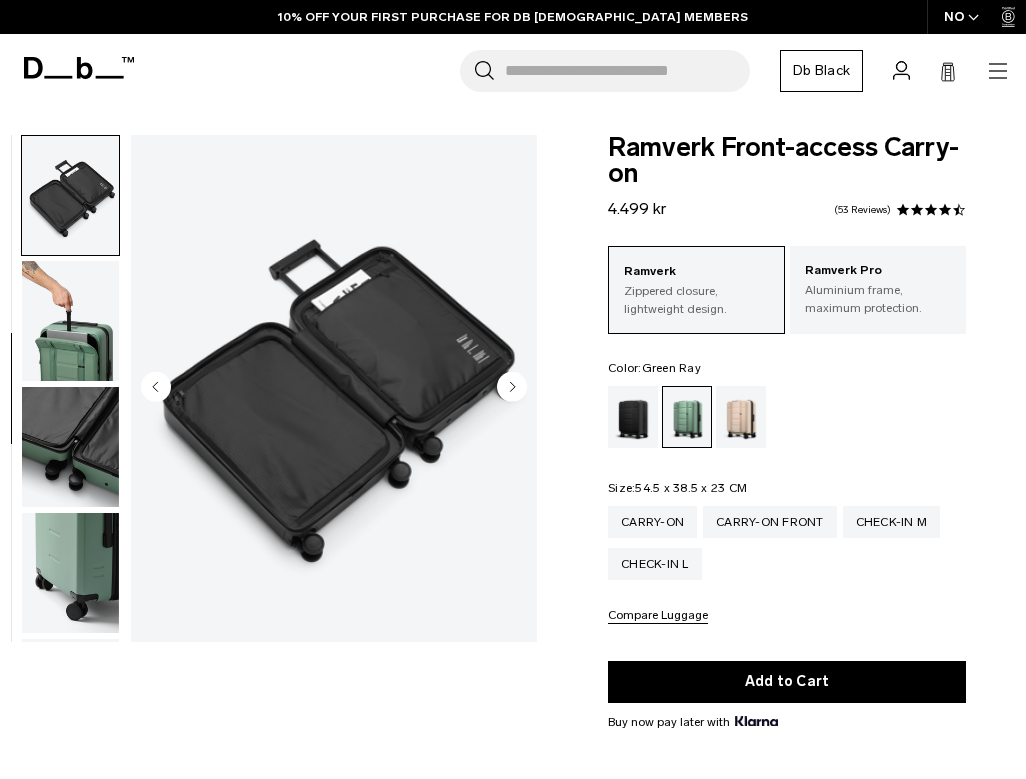 click at bounding box center (70, 321) 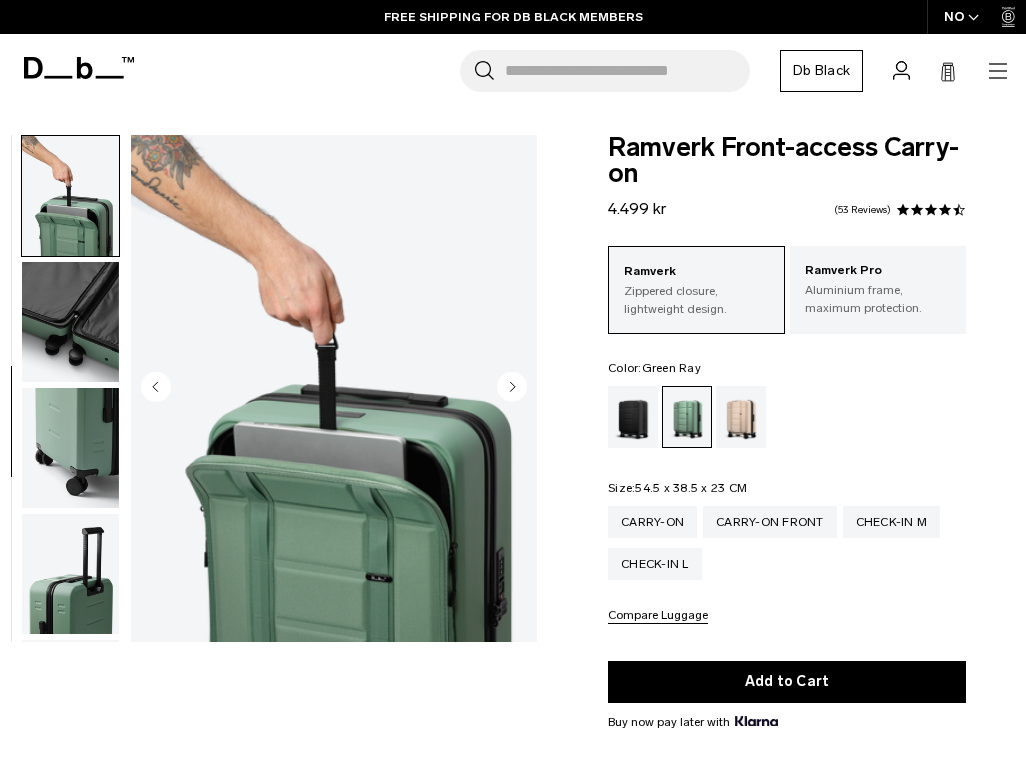 click at bounding box center (70, 322) 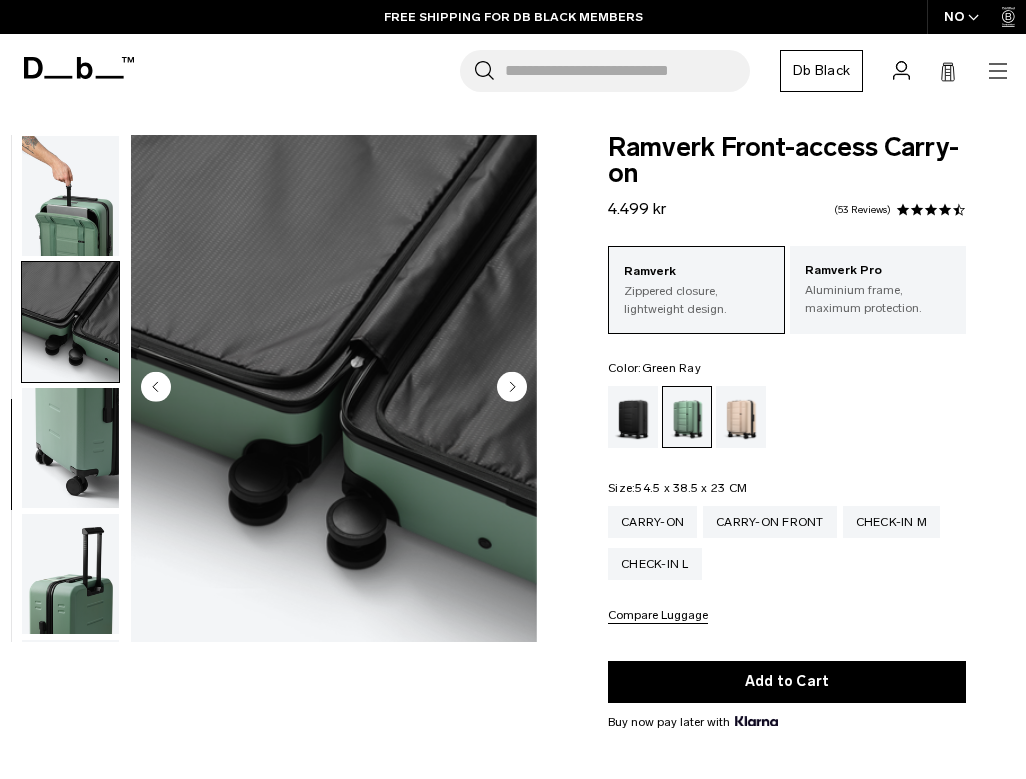scroll, scrollTop: 1006, scrollLeft: 0, axis: vertical 